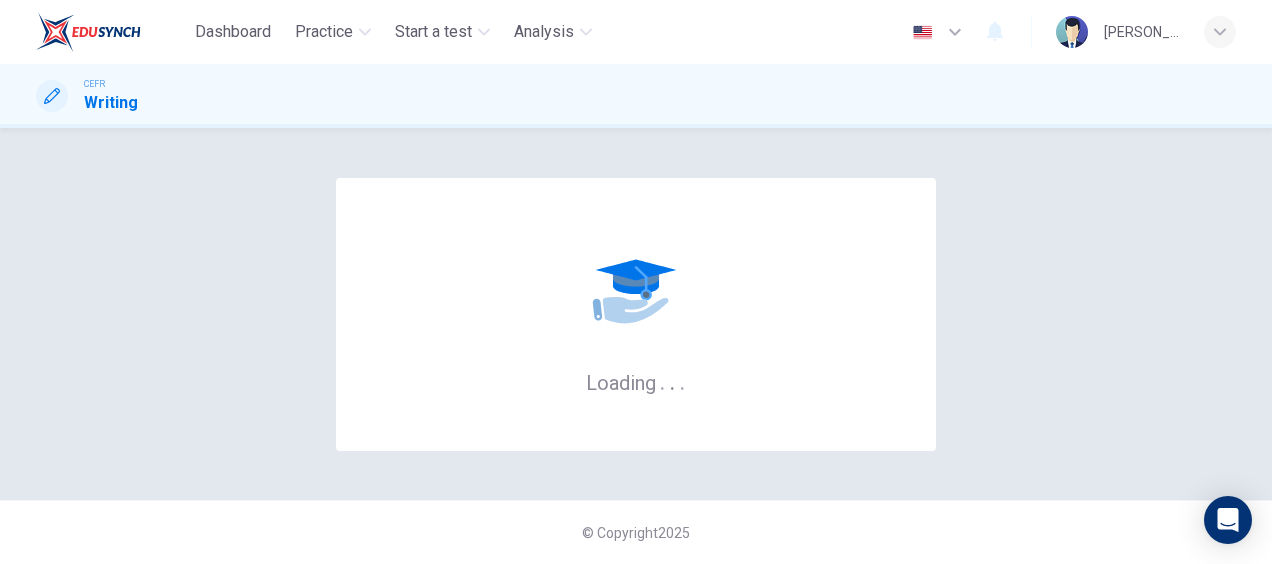 scroll, scrollTop: 0, scrollLeft: 0, axis: both 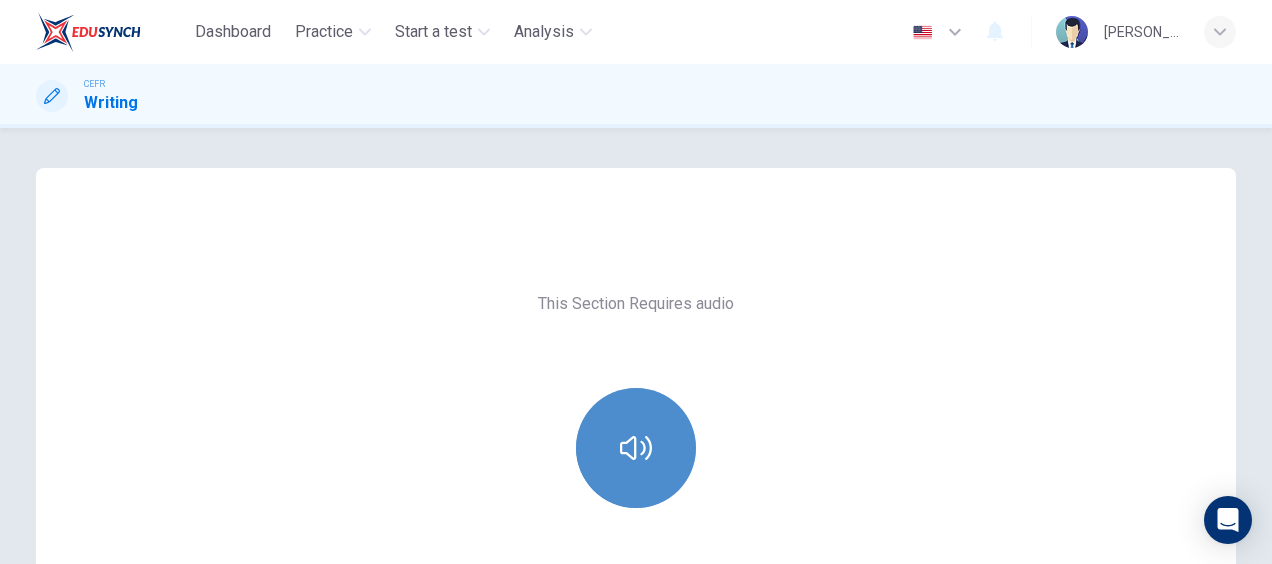 click at bounding box center (636, 448) 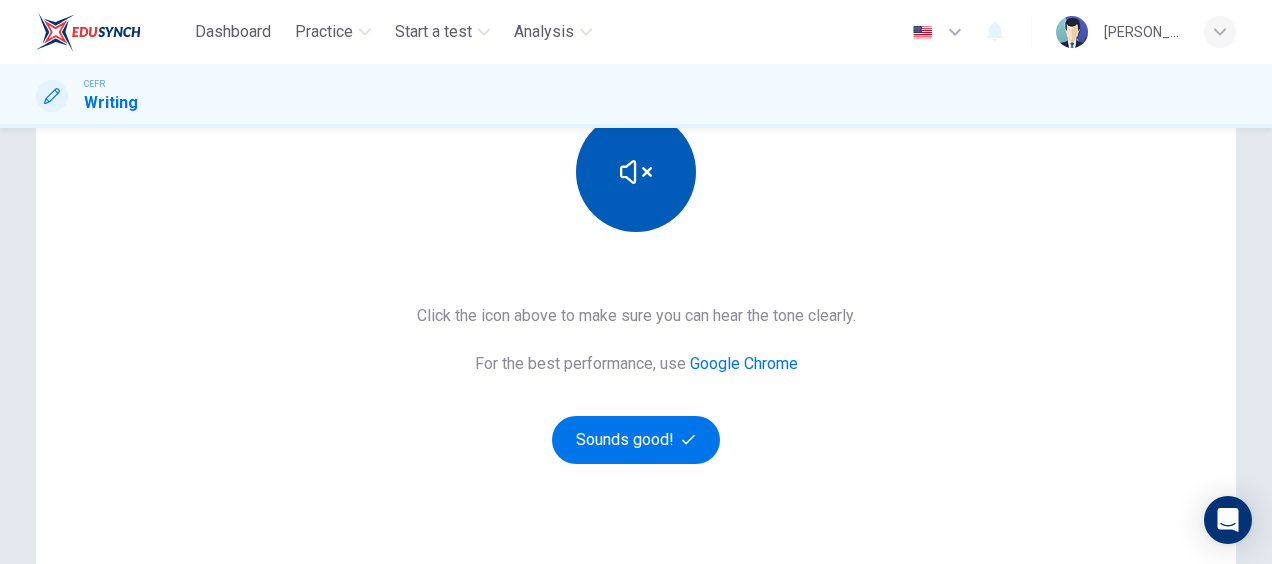 scroll, scrollTop: 283, scrollLeft: 0, axis: vertical 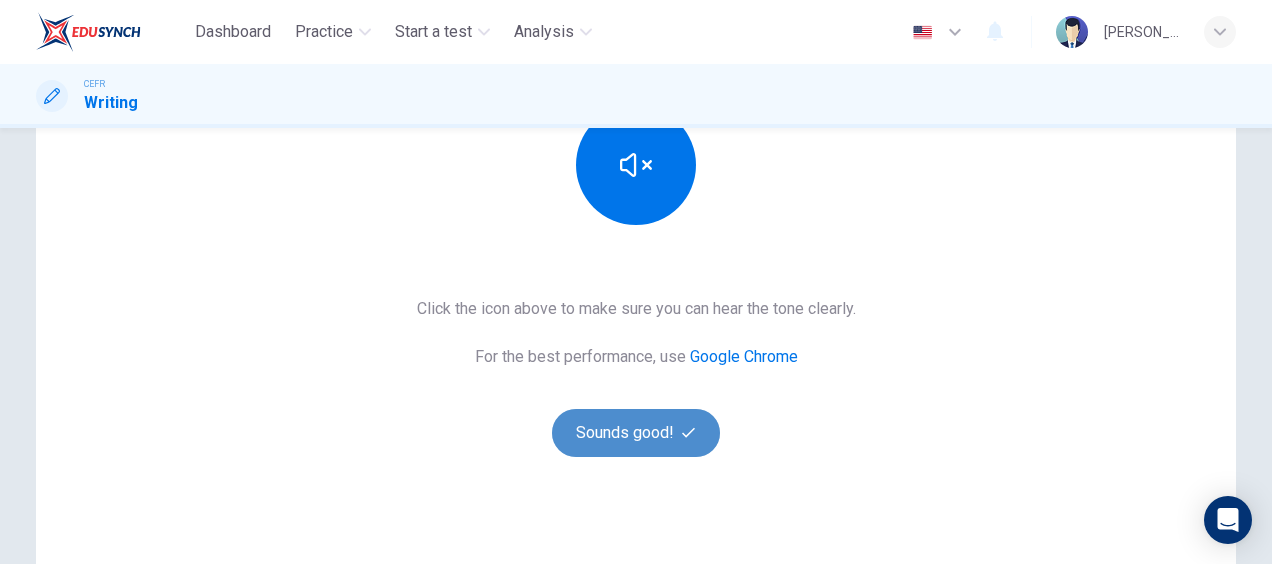 click on "Sounds good!" at bounding box center [636, 433] 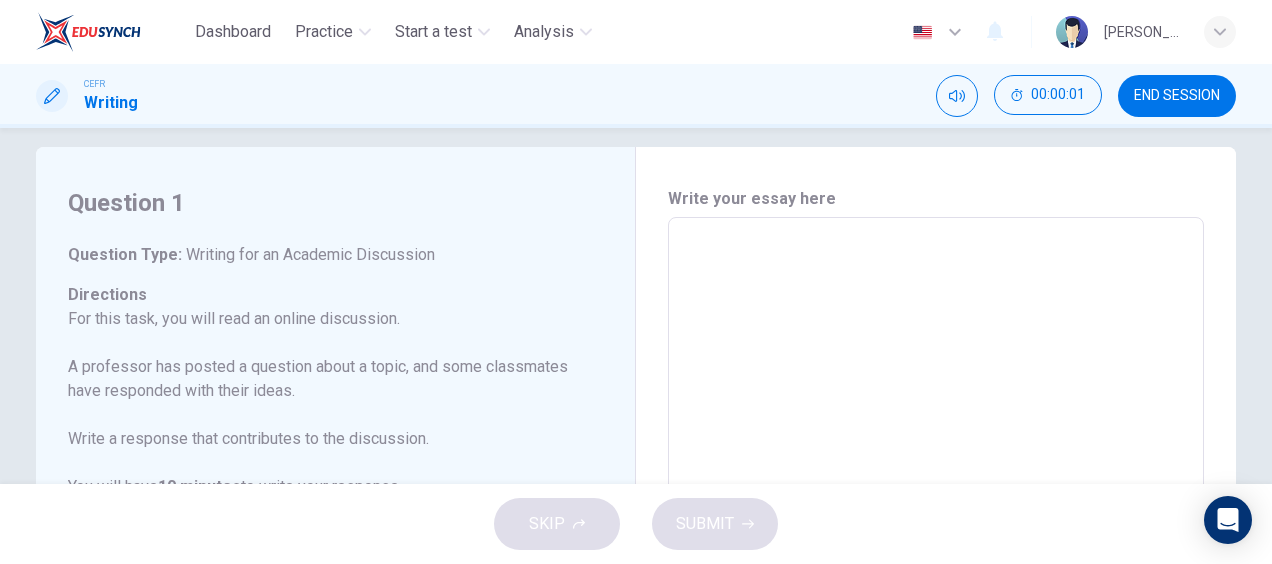 scroll, scrollTop: 0, scrollLeft: 0, axis: both 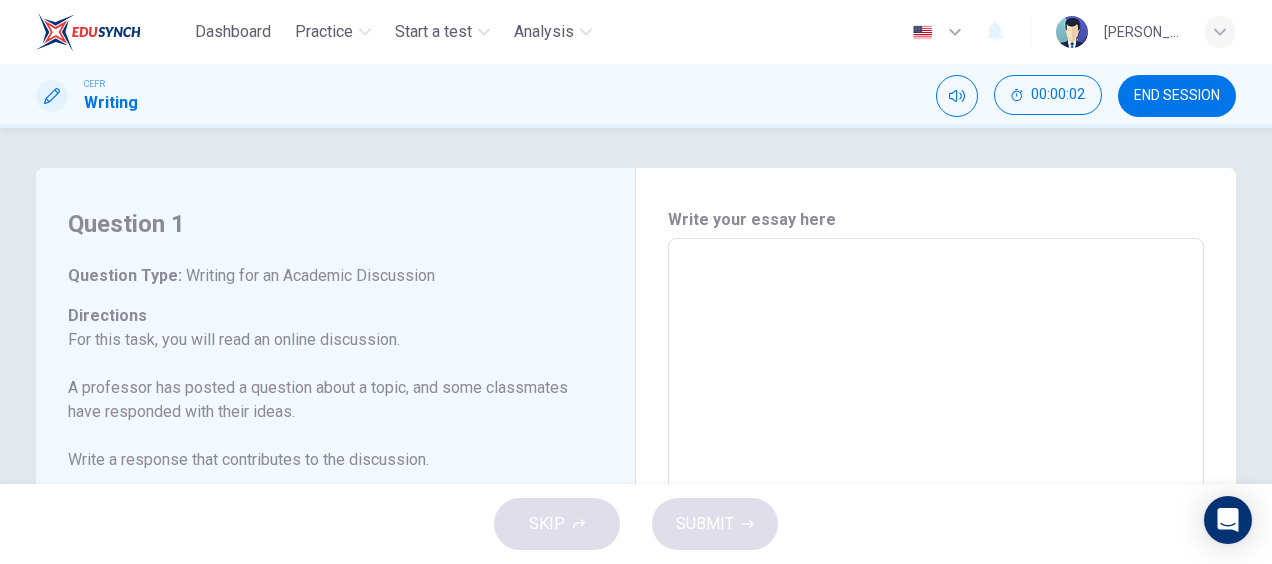 click on "Question   1 Question Type :   Writing for an Academic Discussion Directions For this task, you will read an online discussion. A professor has posted a question about a topic, and some classmates have responded with their ideas. Write a response that contributes to the discussion. You will have  10 minutes  to write your response.  It is important to use your own words in the response. Including memorized reasons or examples will result in a lower score. Question : Your professor is teaching a class on Nursing. Write a post responding to the professor’s question. In your response, you should do the following:
• Express and support your personal opinion
• Make a contribution to the discussion in your own words An effective response will contain at least 100 words. Professor:  We've been discussing the balance between clinical skills and compassionate care in nursing. Some stress the importance of technical proficiency, while others prioritize empathy and patient interaction. What do you think?
Wyatt:" at bounding box center [343, 573] 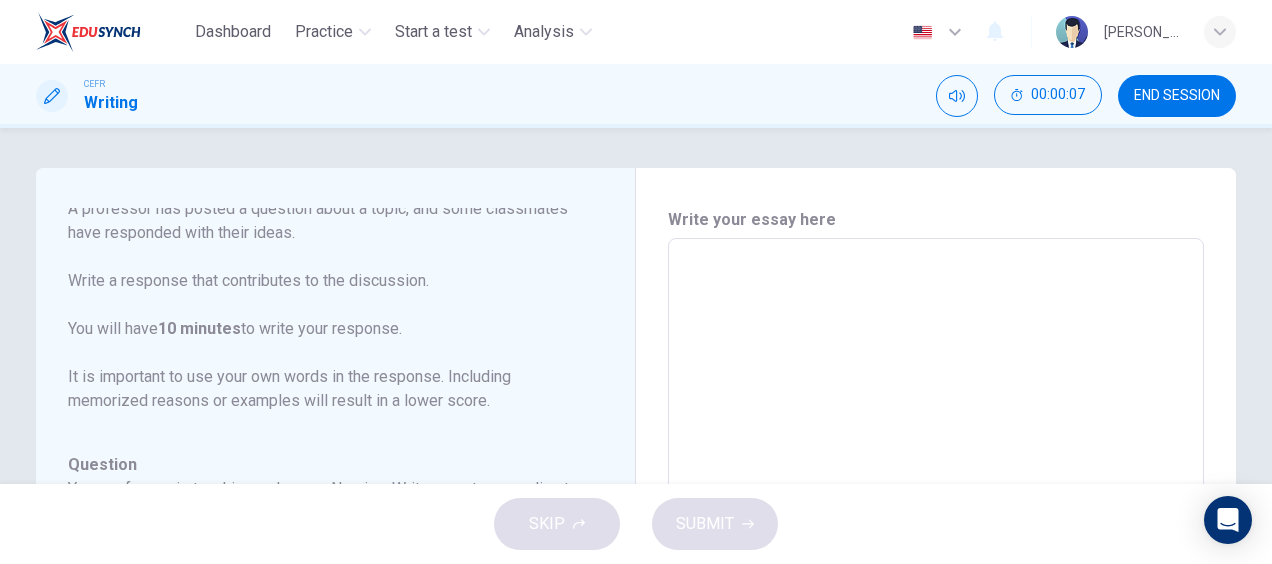 scroll, scrollTop: 222, scrollLeft: 0, axis: vertical 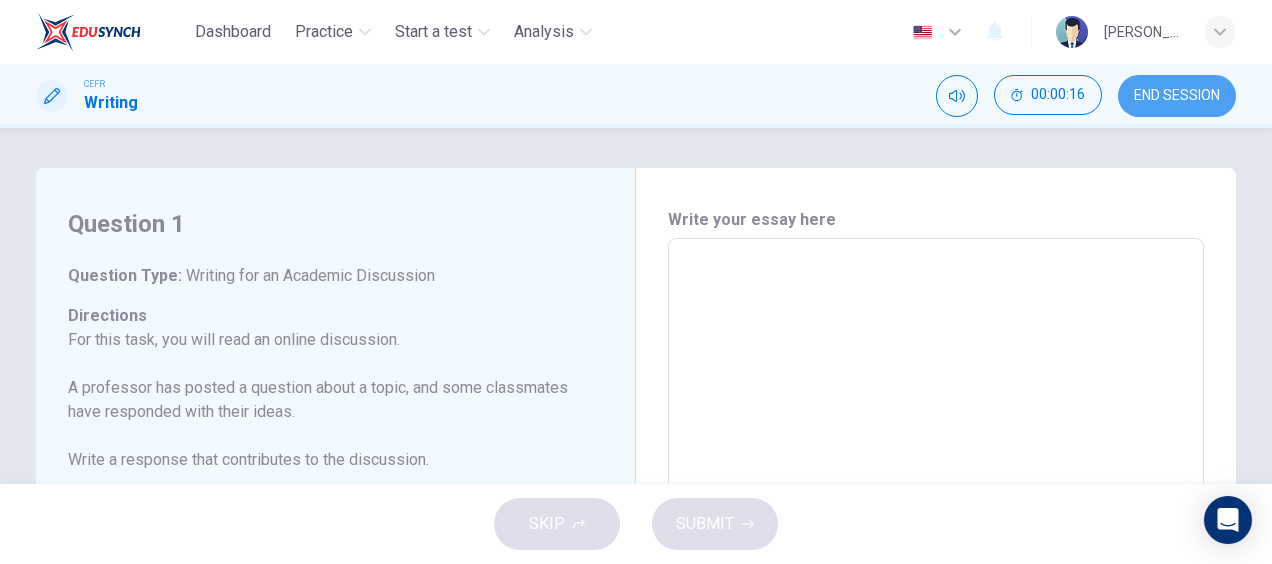 click on "END SESSION" at bounding box center (1177, 96) 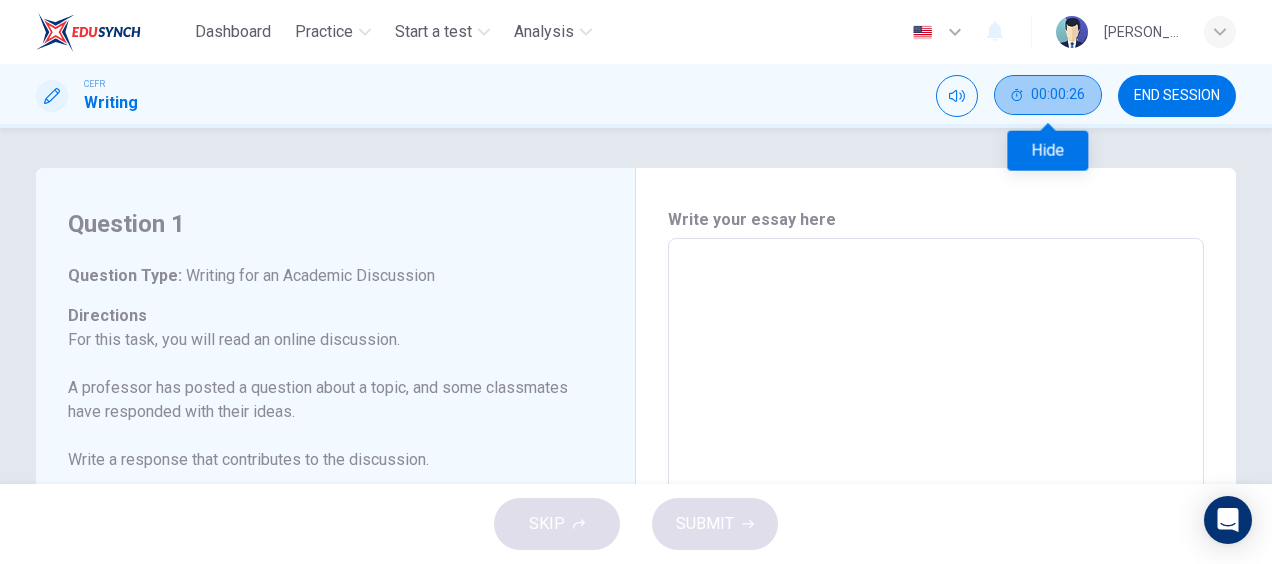 click 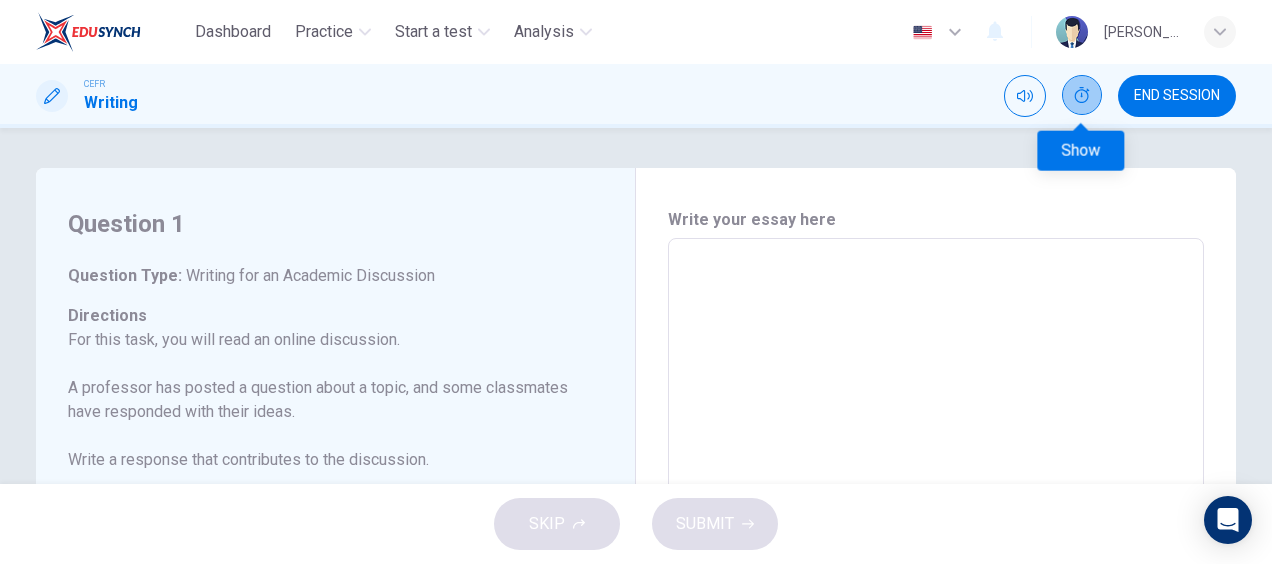 click 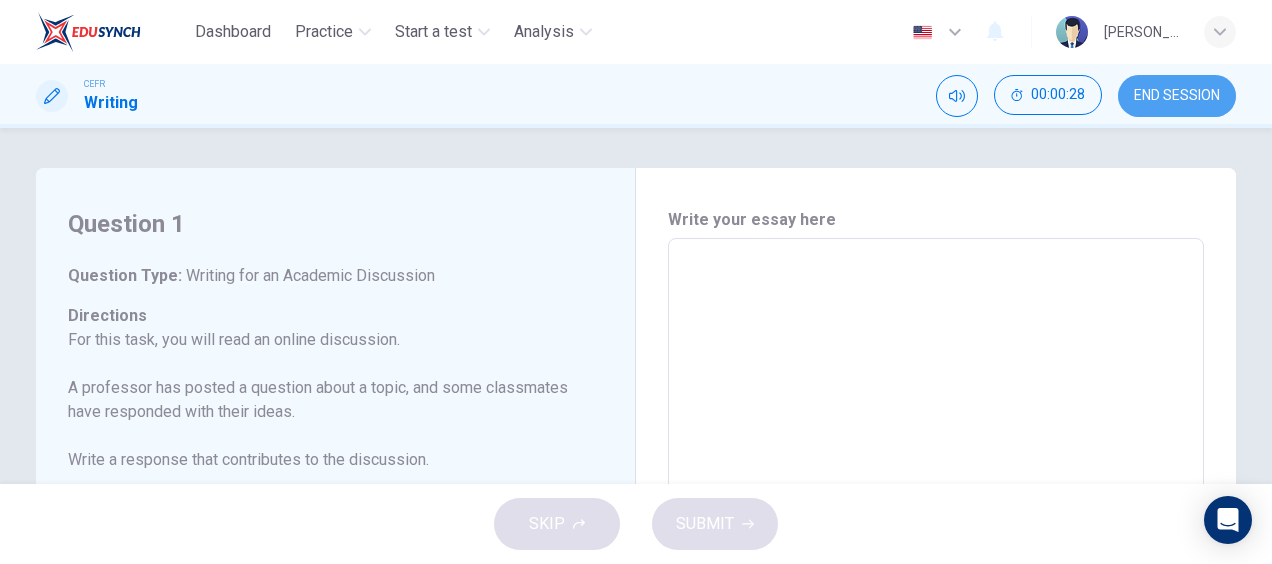 click on "END SESSION" at bounding box center [1177, 96] 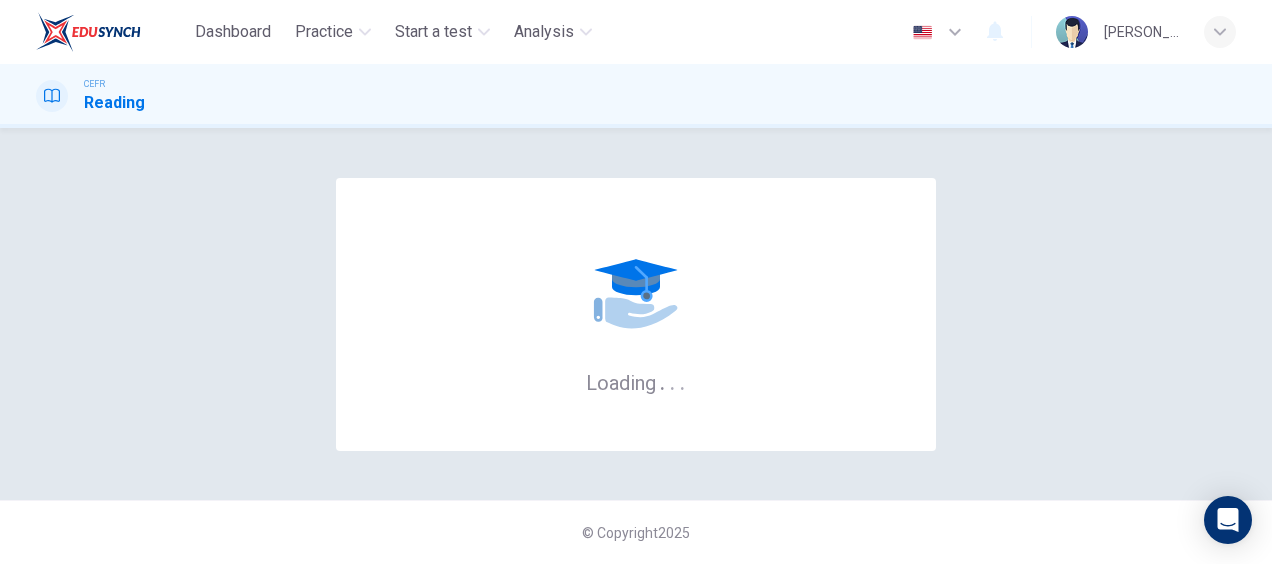 scroll, scrollTop: 0, scrollLeft: 0, axis: both 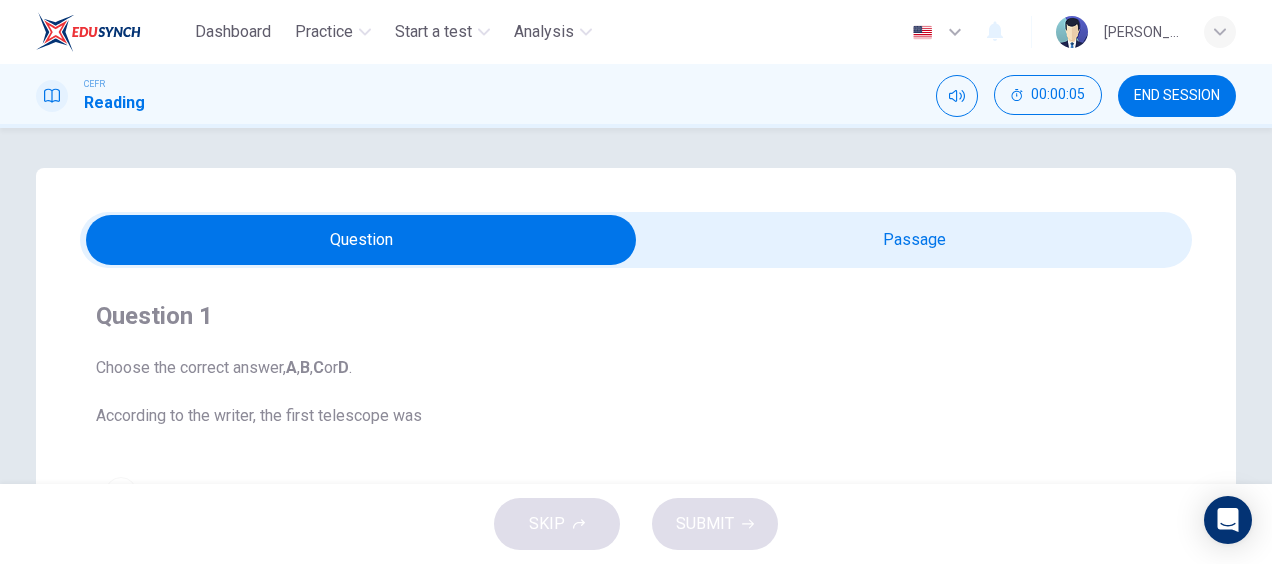 click at bounding box center (361, 240) 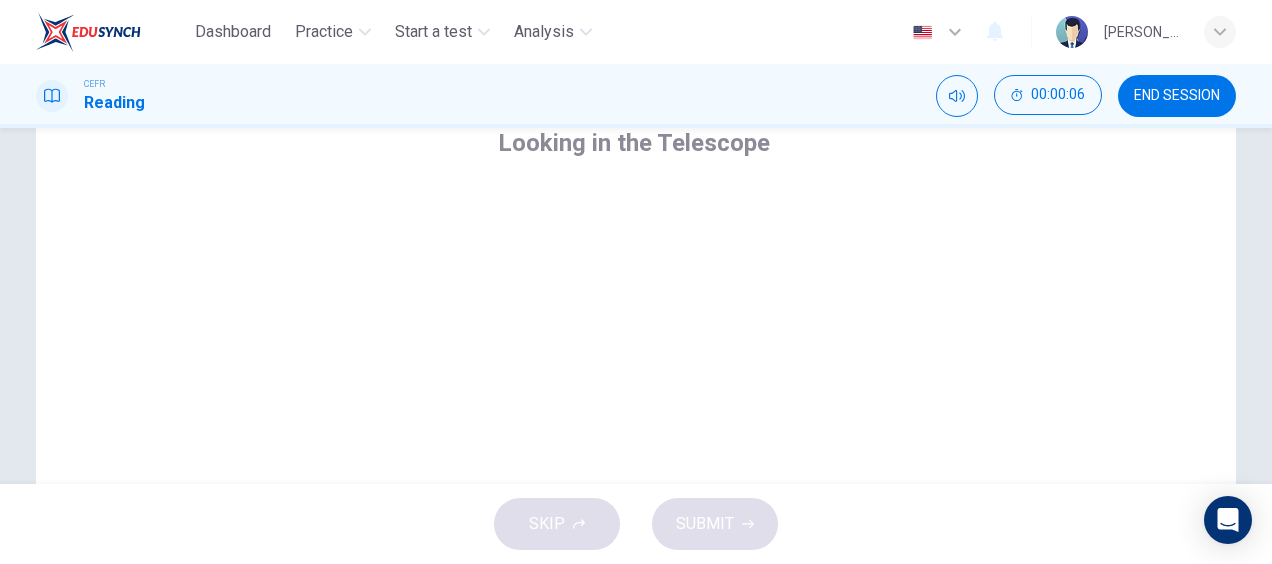scroll, scrollTop: 176, scrollLeft: 0, axis: vertical 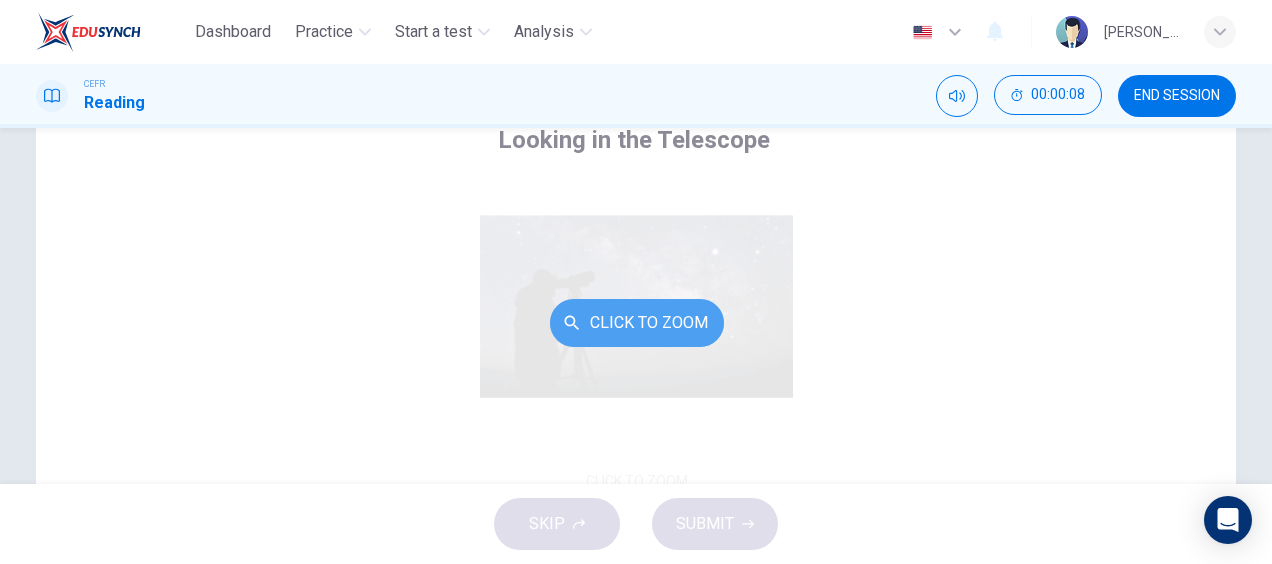 click on "Click to Zoom" at bounding box center (637, 323) 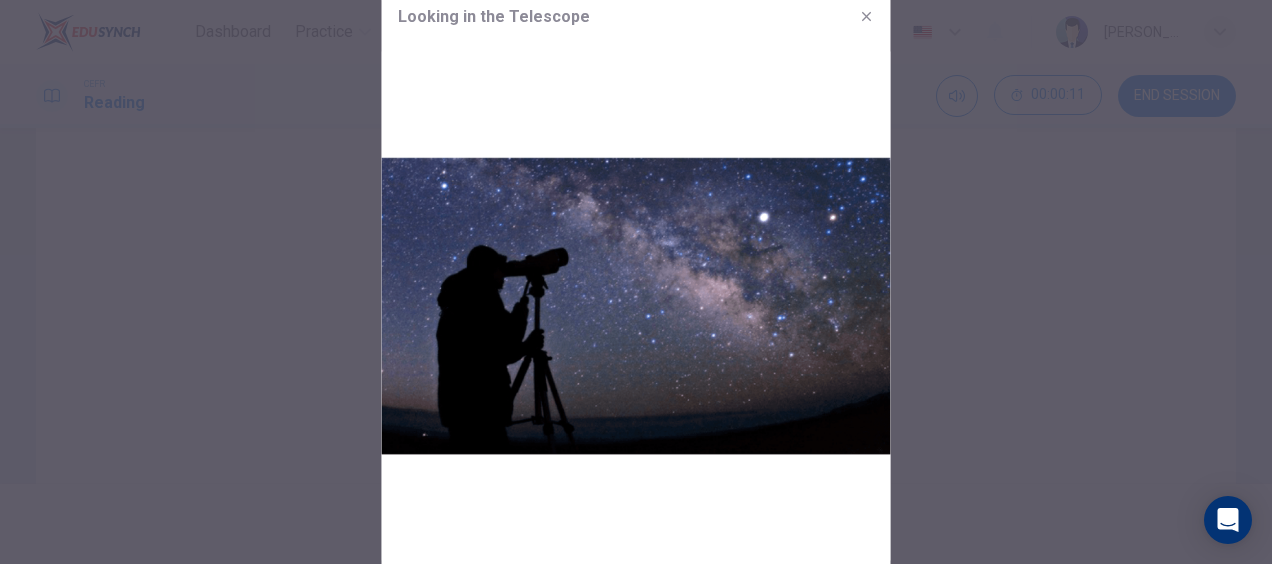click at bounding box center (636, 306) 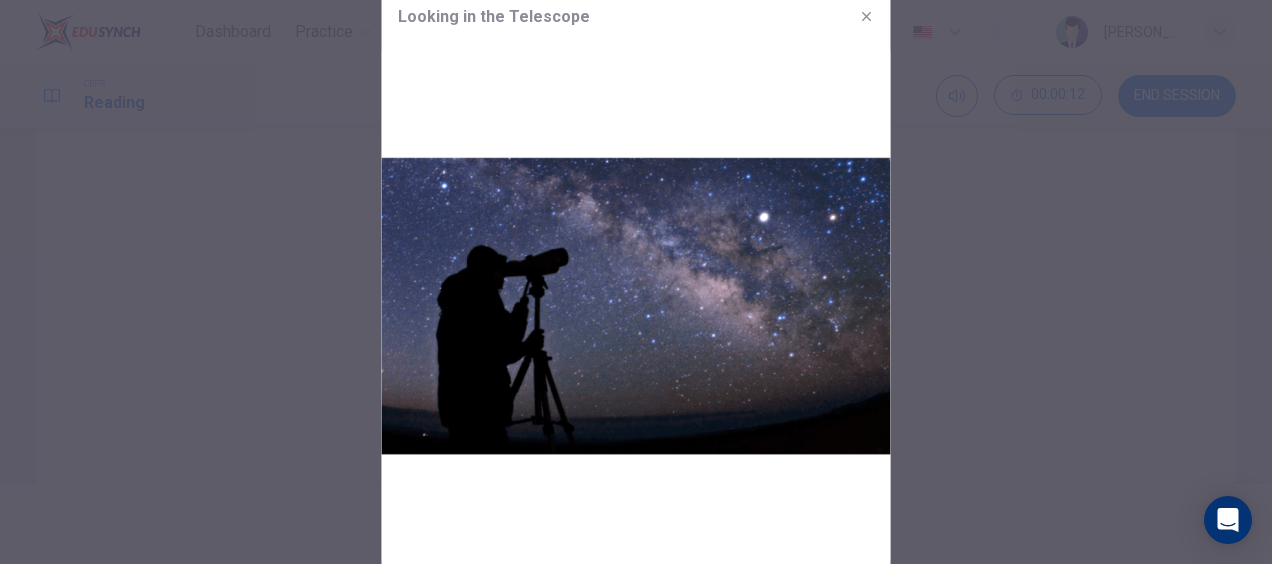 click at bounding box center [636, 306] 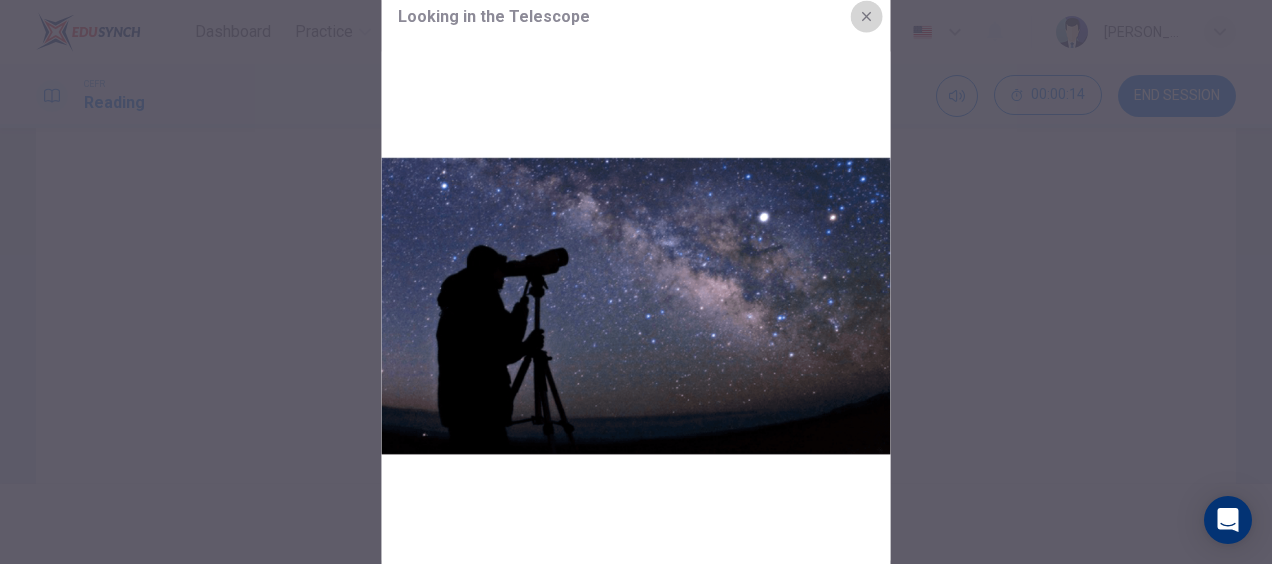 click 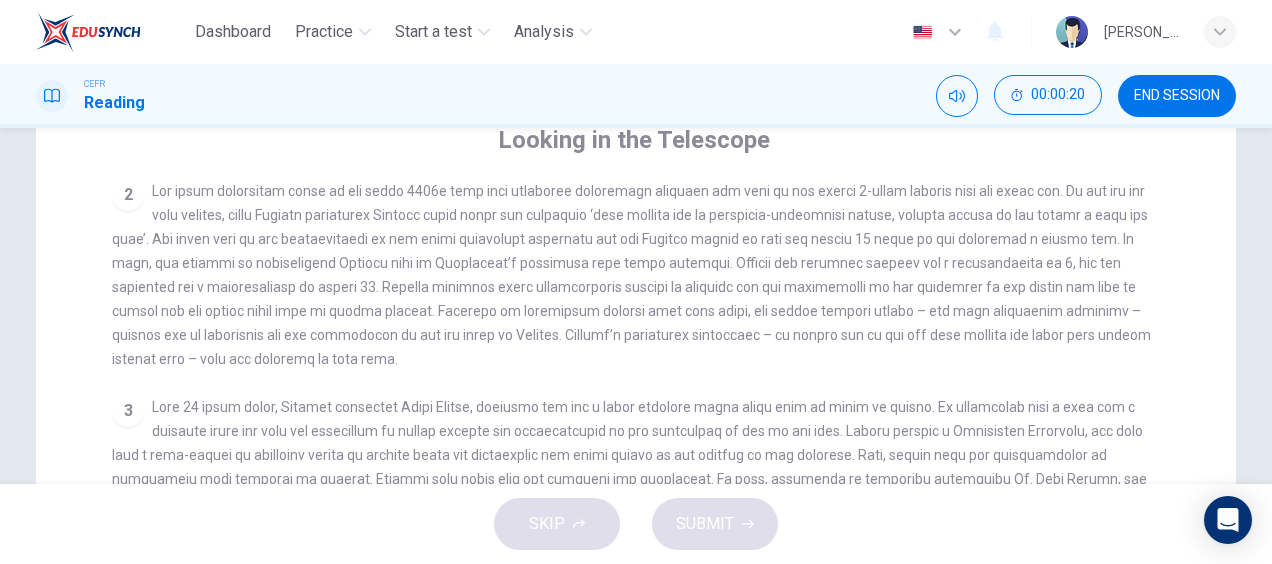 scroll, scrollTop: 554, scrollLeft: 0, axis: vertical 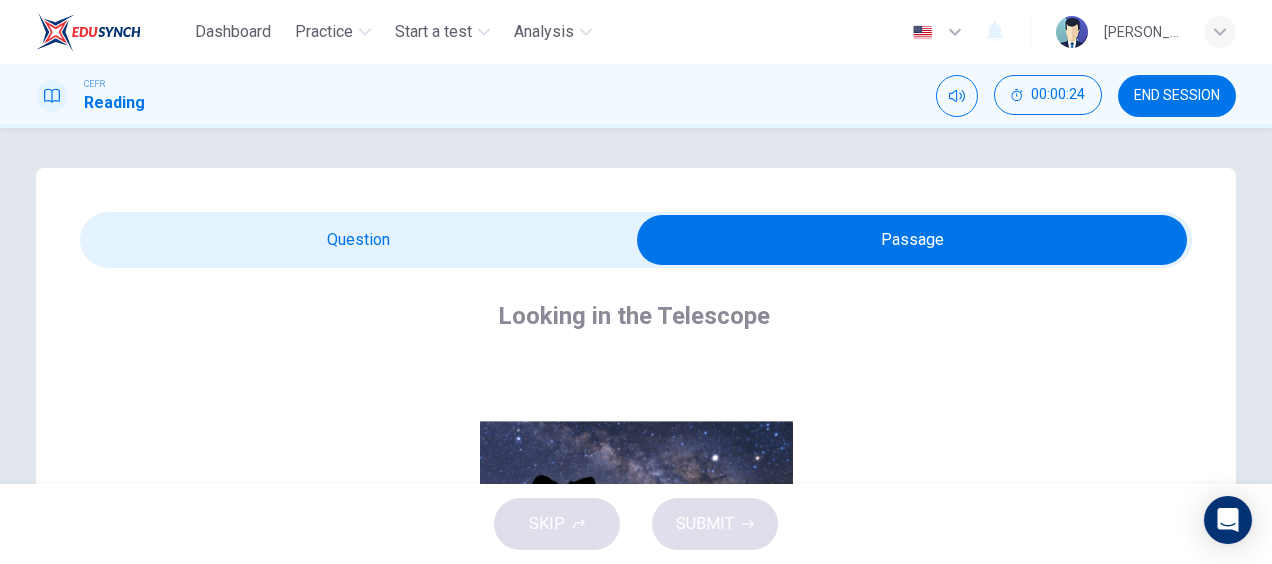 click at bounding box center (912, 240) 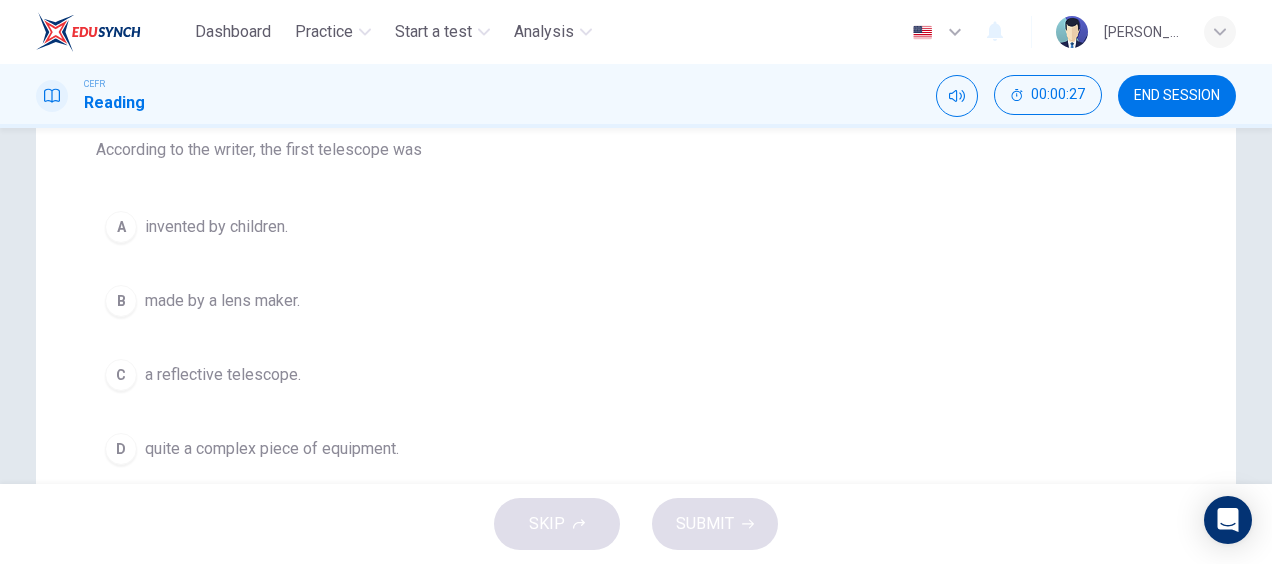 scroll, scrollTop: 0, scrollLeft: 0, axis: both 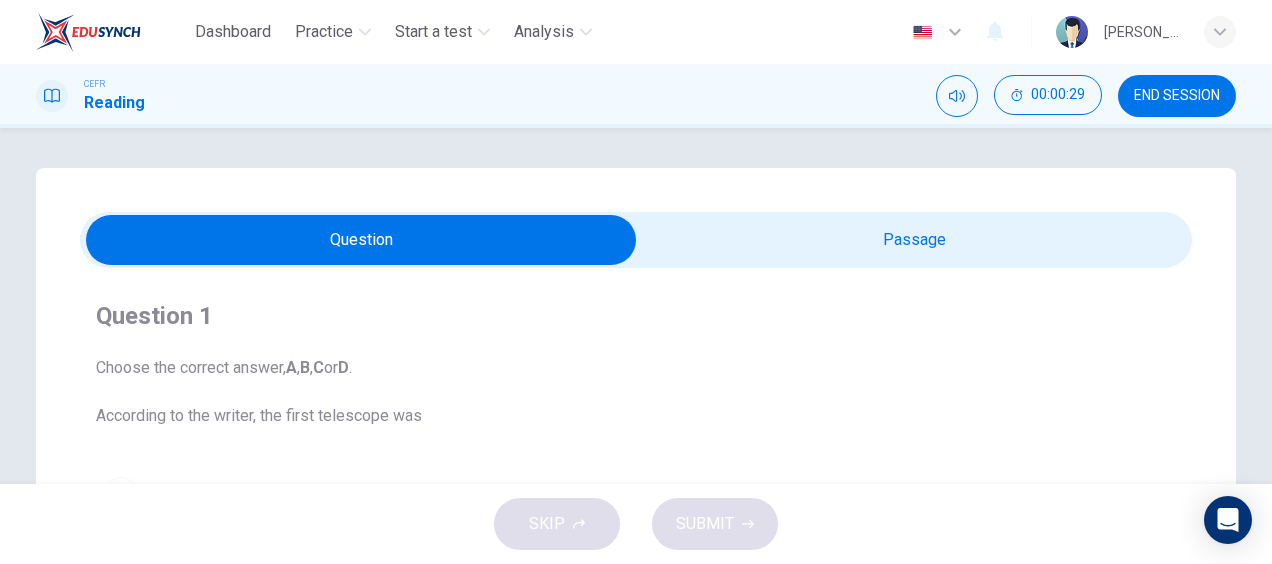 drag, startPoint x: 1172, startPoint y: 74, endPoint x: 1174, endPoint y: 104, distance: 30.066593 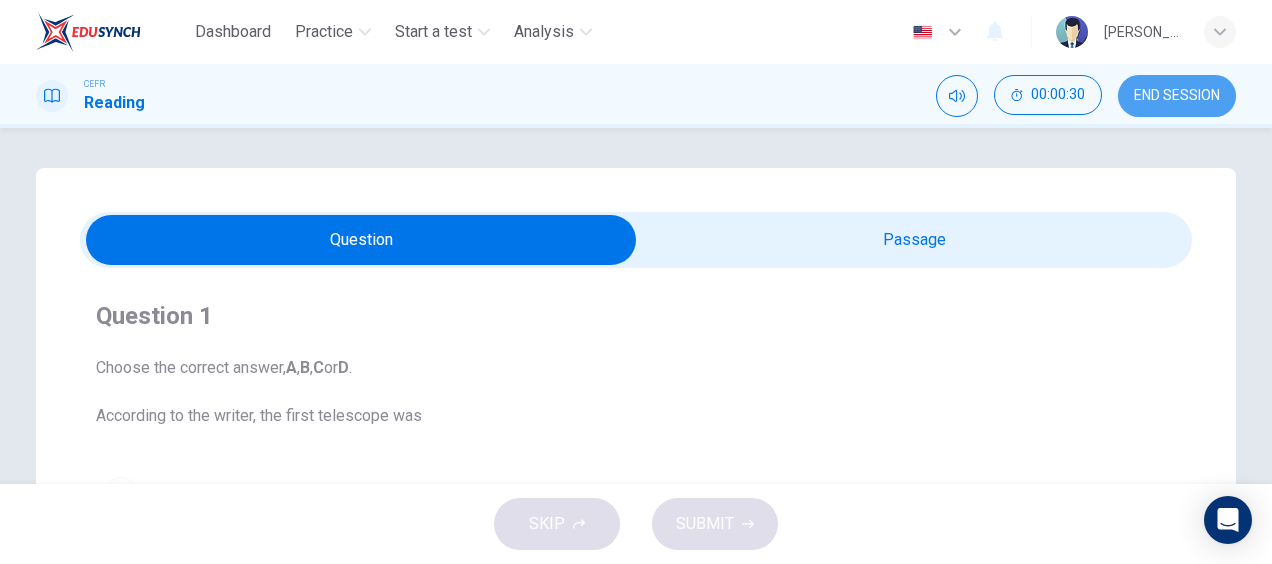 click on "END SESSION" at bounding box center [1177, 96] 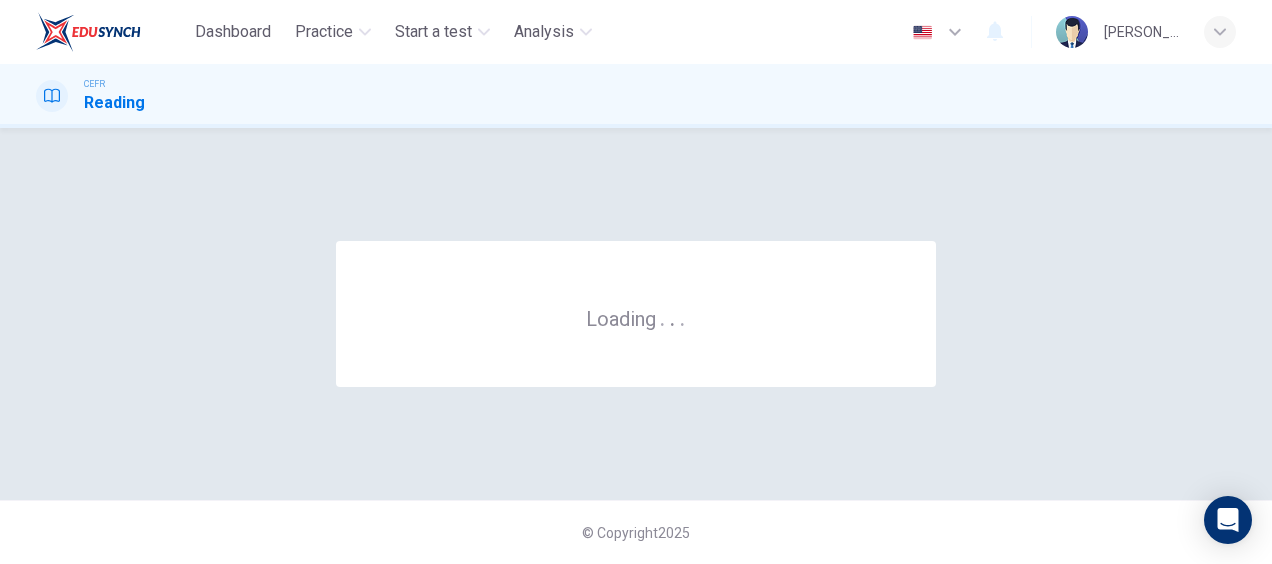 drag, startPoint x: 738, startPoint y: 74, endPoint x: 931, endPoint y: -98, distance: 258.52078 